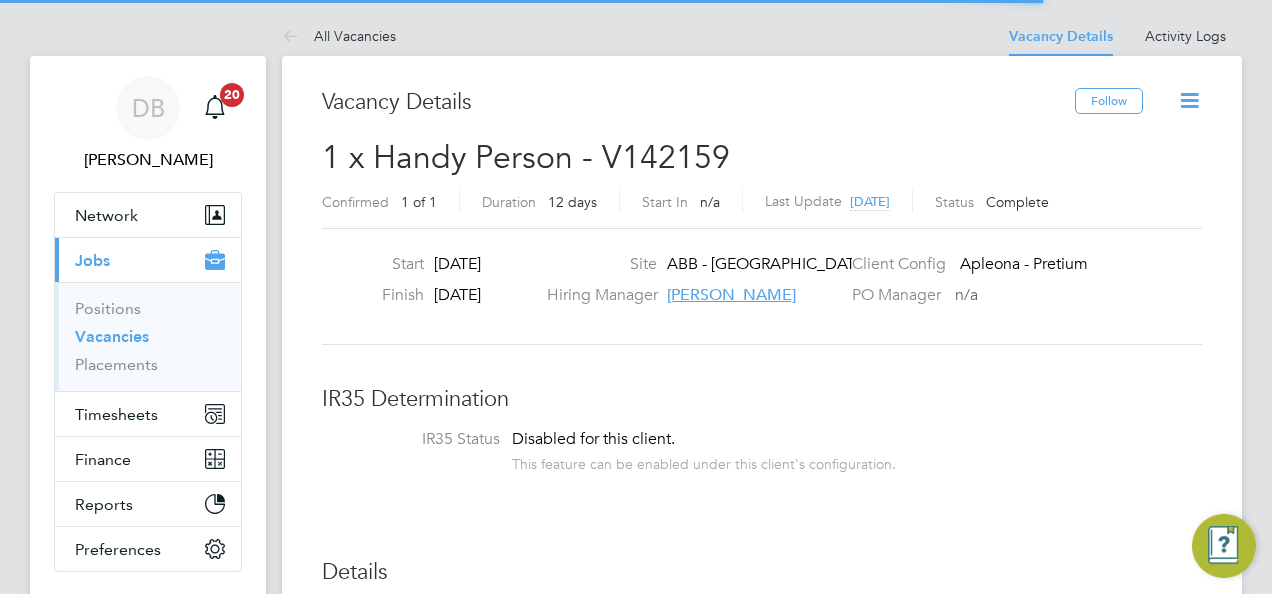 scroll, scrollTop: 0, scrollLeft: 0, axis: both 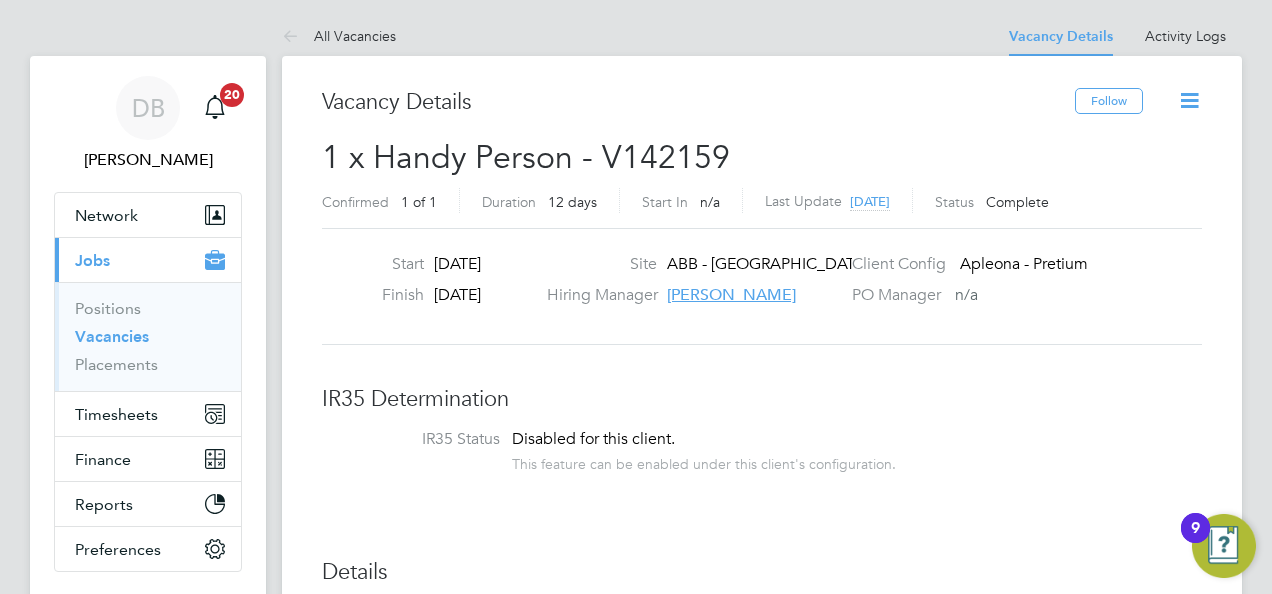 click on "Vacancies" at bounding box center (112, 336) 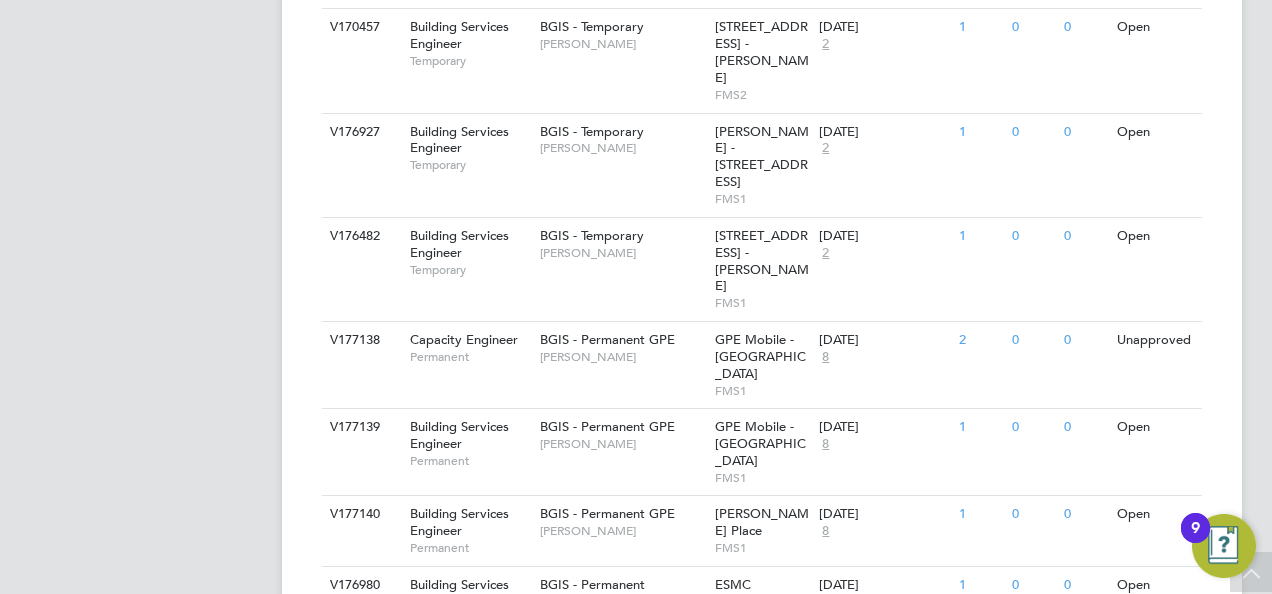 scroll, scrollTop: 1549, scrollLeft: 0, axis: vertical 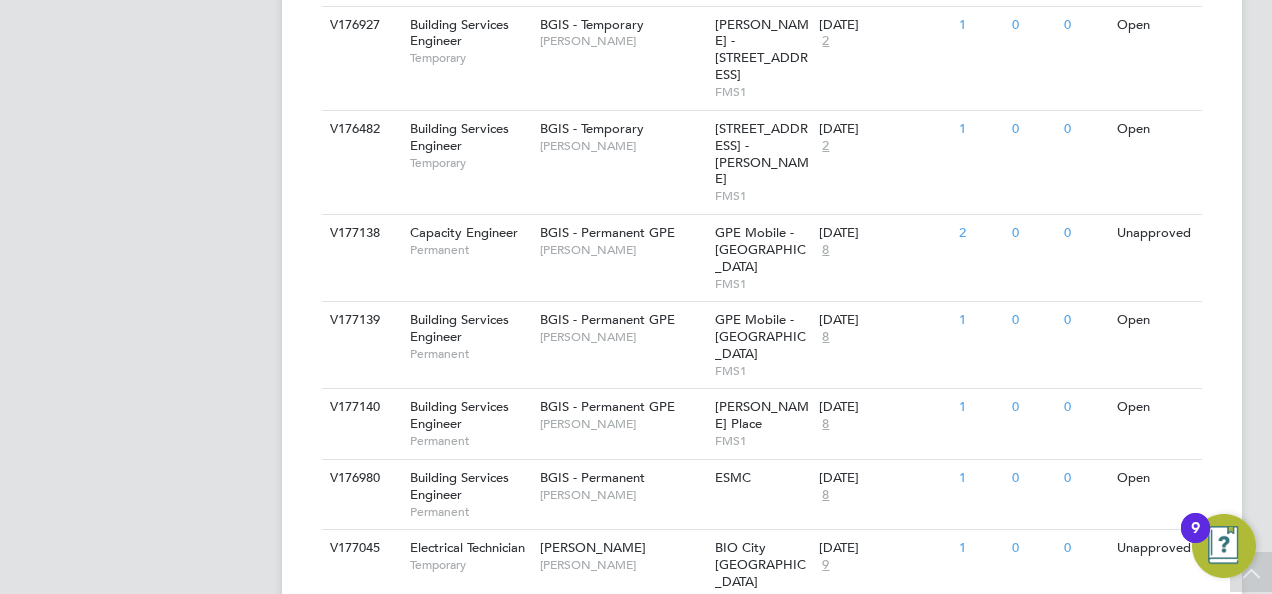 click on "Kelly White" 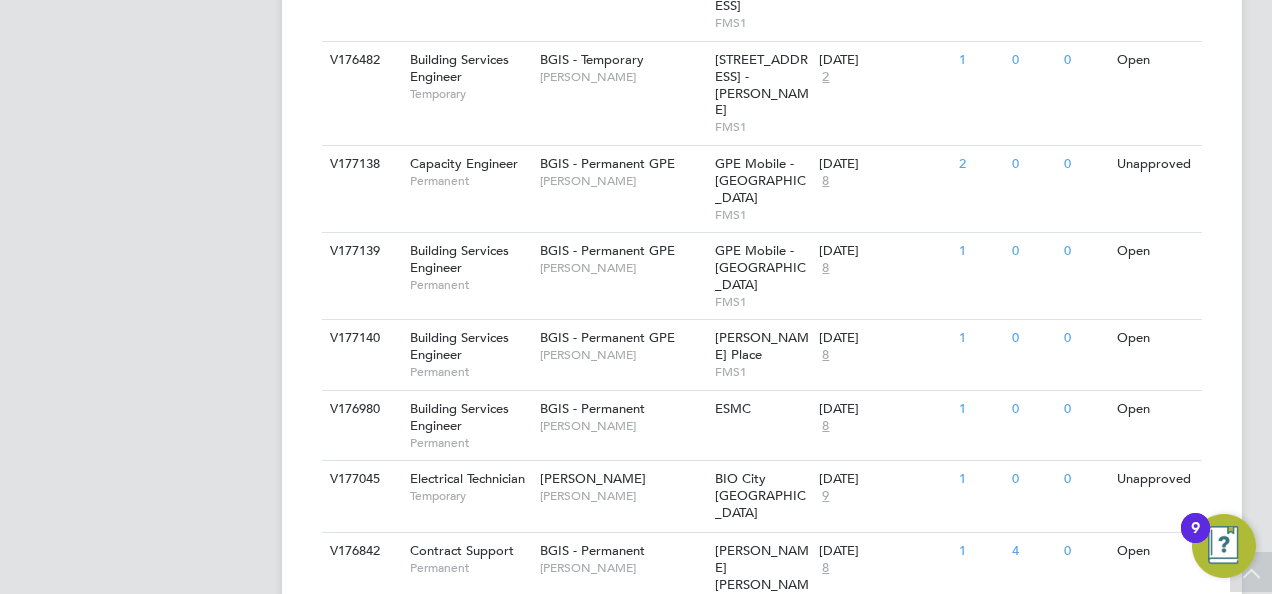 scroll, scrollTop: 1649, scrollLeft: 0, axis: vertical 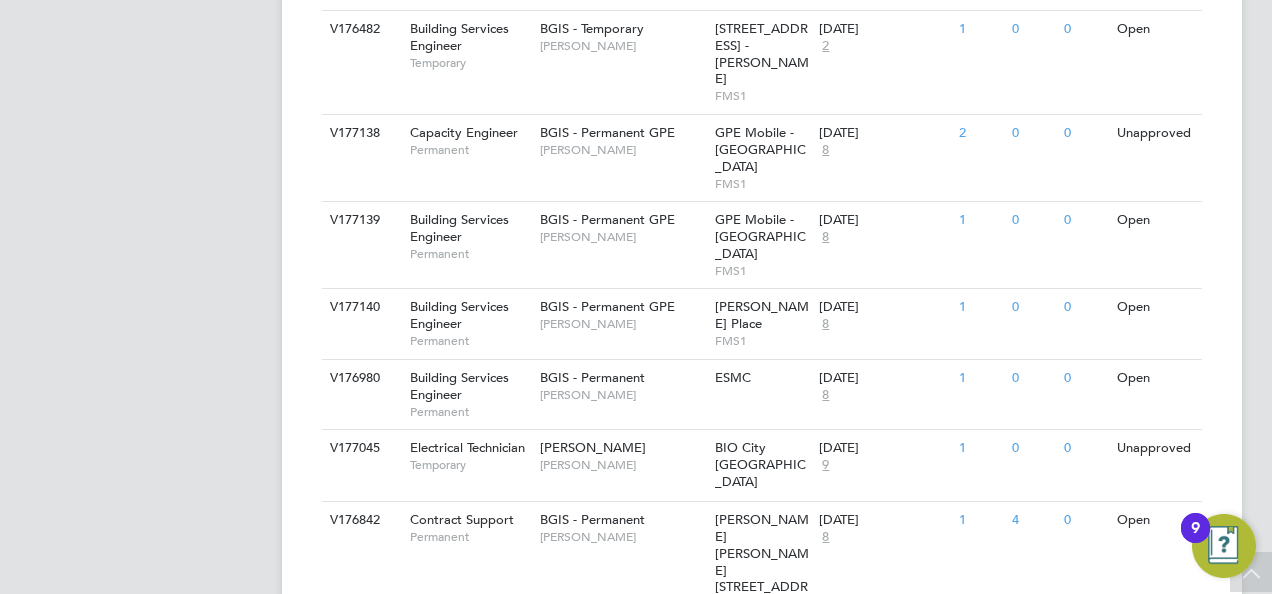 click on "Dean Woodcock-Davis" 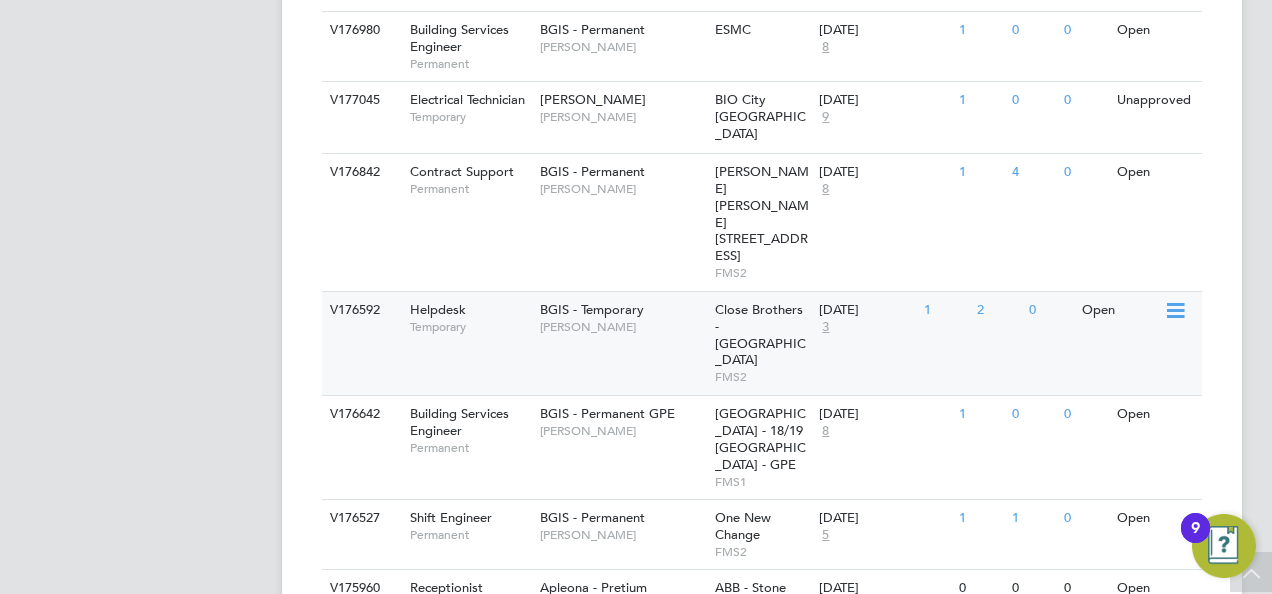 scroll, scrollTop: 2036, scrollLeft: 0, axis: vertical 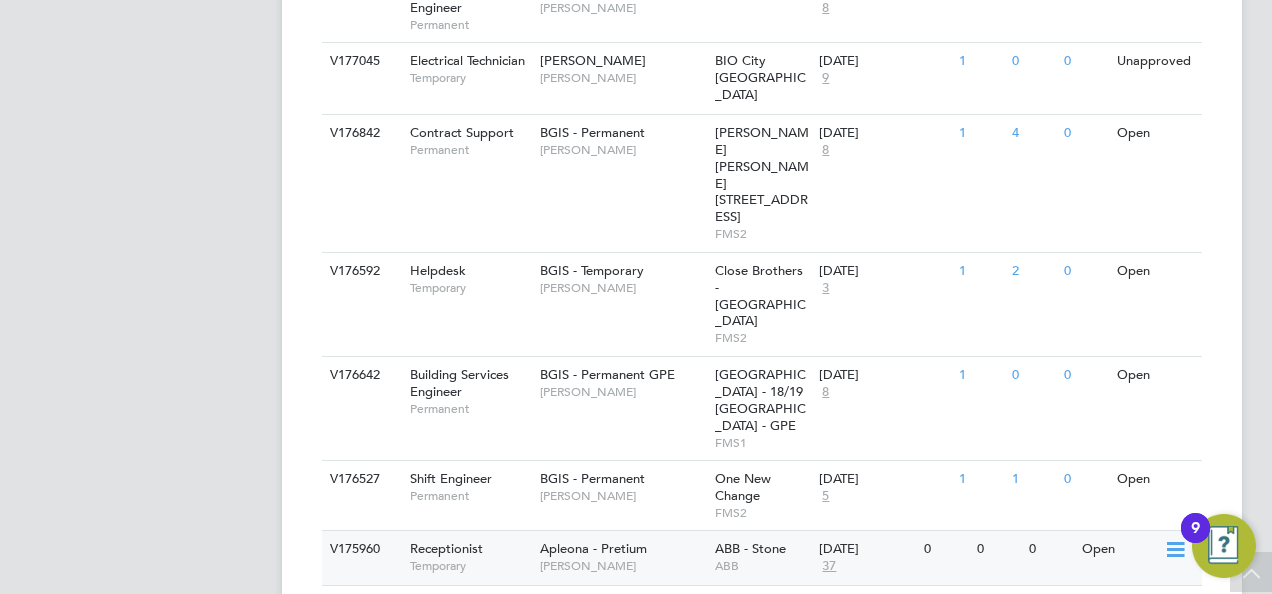 click on "ABB - Stone" 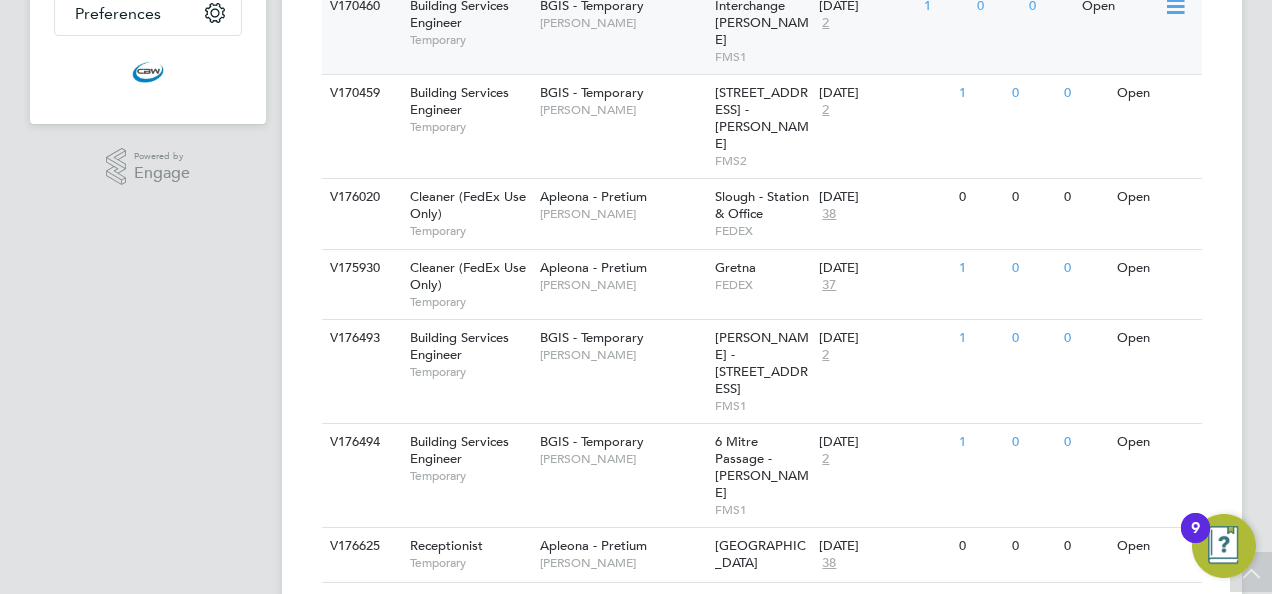 scroll, scrollTop: 136, scrollLeft: 0, axis: vertical 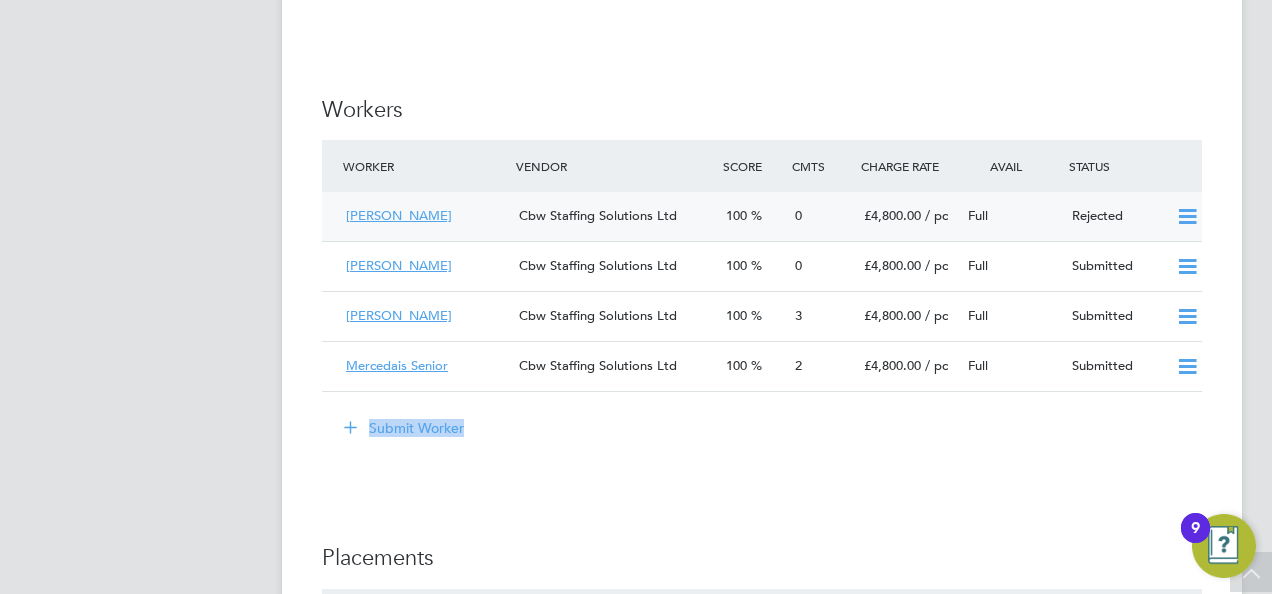 drag, startPoint x: 672, startPoint y: 346, endPoint x: 561, endPoint y: 206, distance: 178.66449 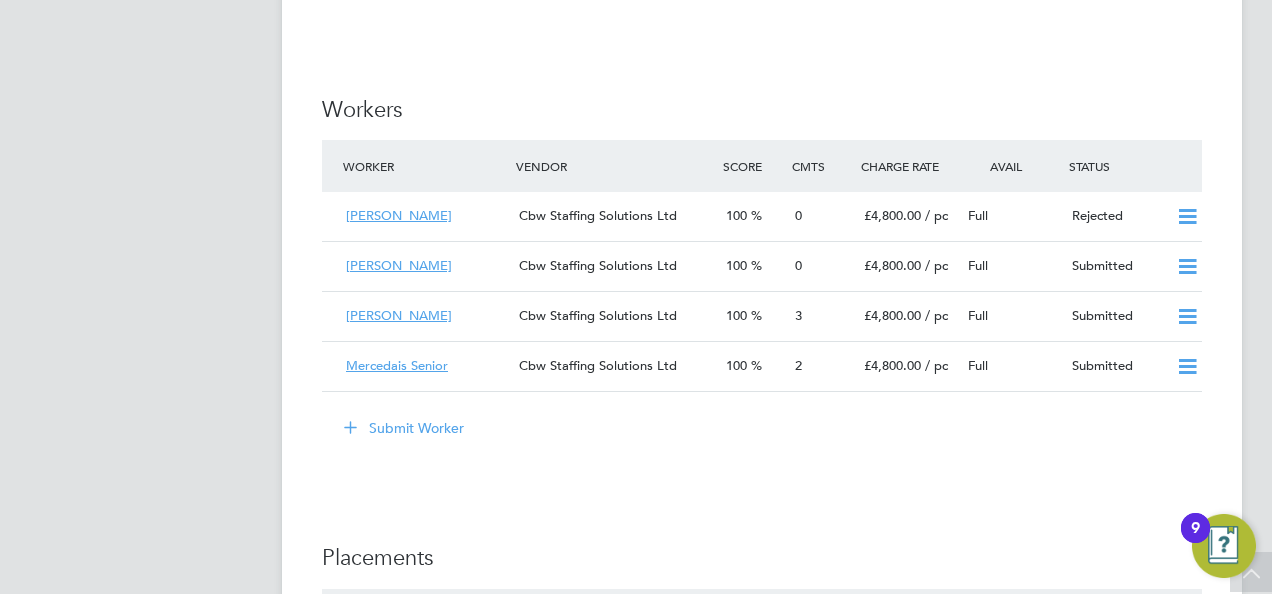 click on "IR35 Determination IR35 Status Disabled for this client. This feature can be enabled under this client's configuration. Details PO No PO Number Valid From Valid To Expiry No PO numbers have been created. Reason   Vacant role Description Providing leadership, management, and development of the contract, ensuring financial, and operational commitments are met and exceeded. The role will require close liaison with the client, the Helpdesk Manager and internal senior managers. The operation should be Proactive and driven to achieve total customer satisfaction, whilst ensuring operational and fiscal plans are at least achieved.
Key Responsibilities
• Responsible for the H&S of the sites and engineers.
• Work closely with the Contract Support to ensure that the service levels are maintained to a consistently high level.
• Provide leadership, and ensuring the planned development of the contract, to ensure that contractual commitments are met and exceeded.
• Man Management/Team Development." 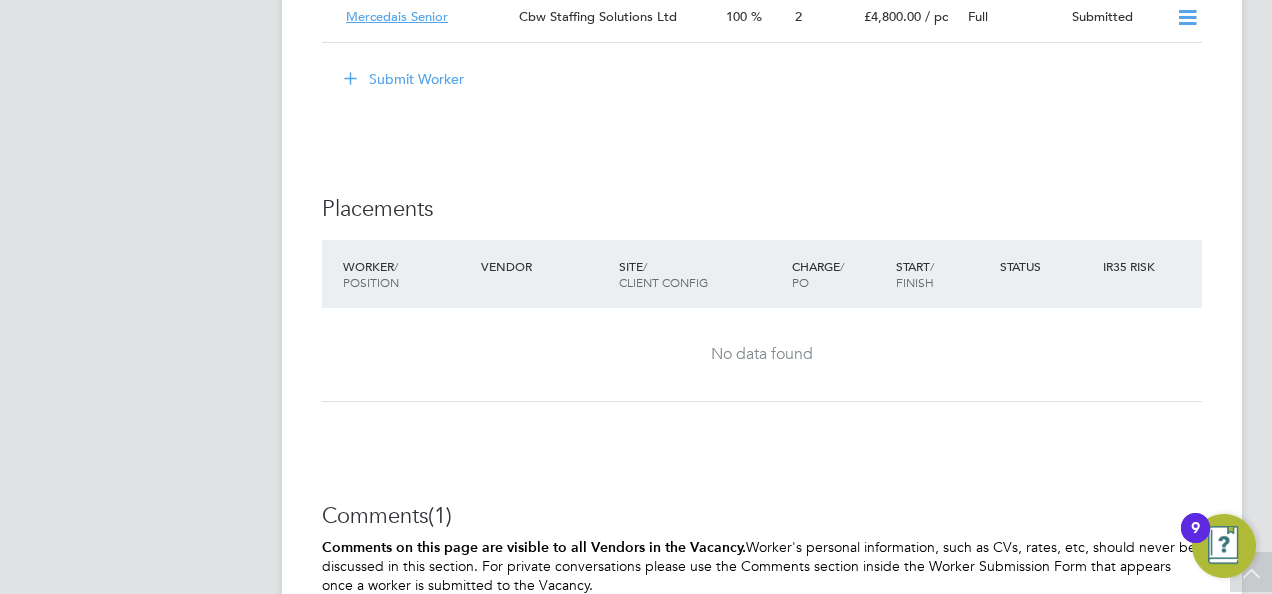 scroll, scrollTop: 3550, scrollLeft: 0, axis: vertical 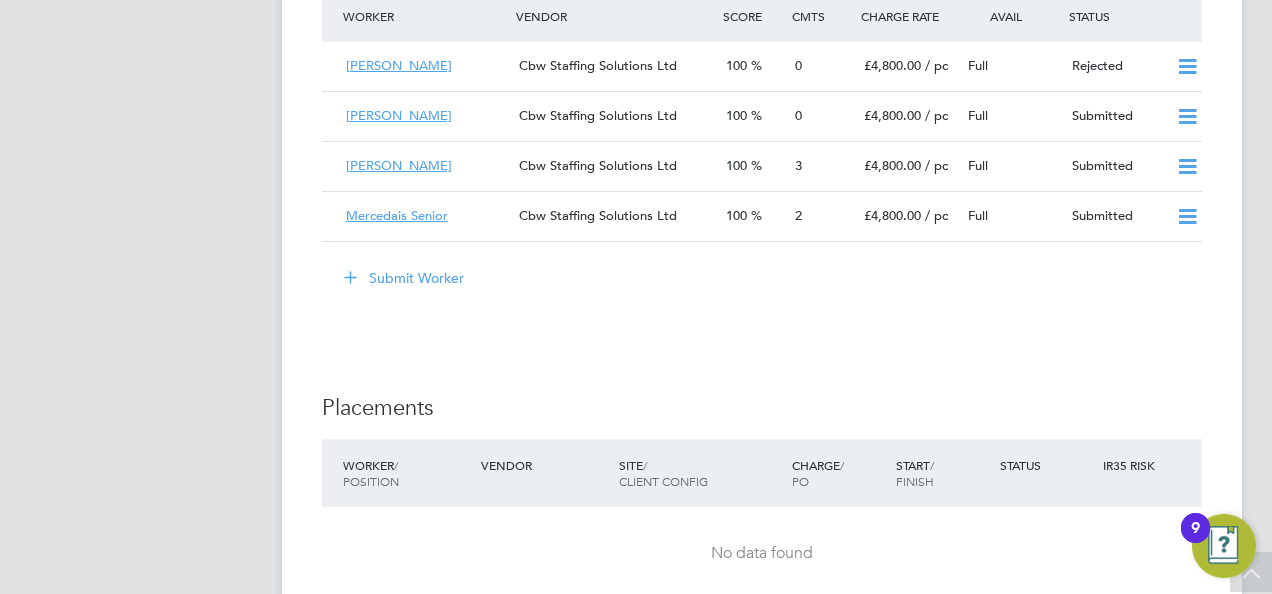 click on "Submit Worker" 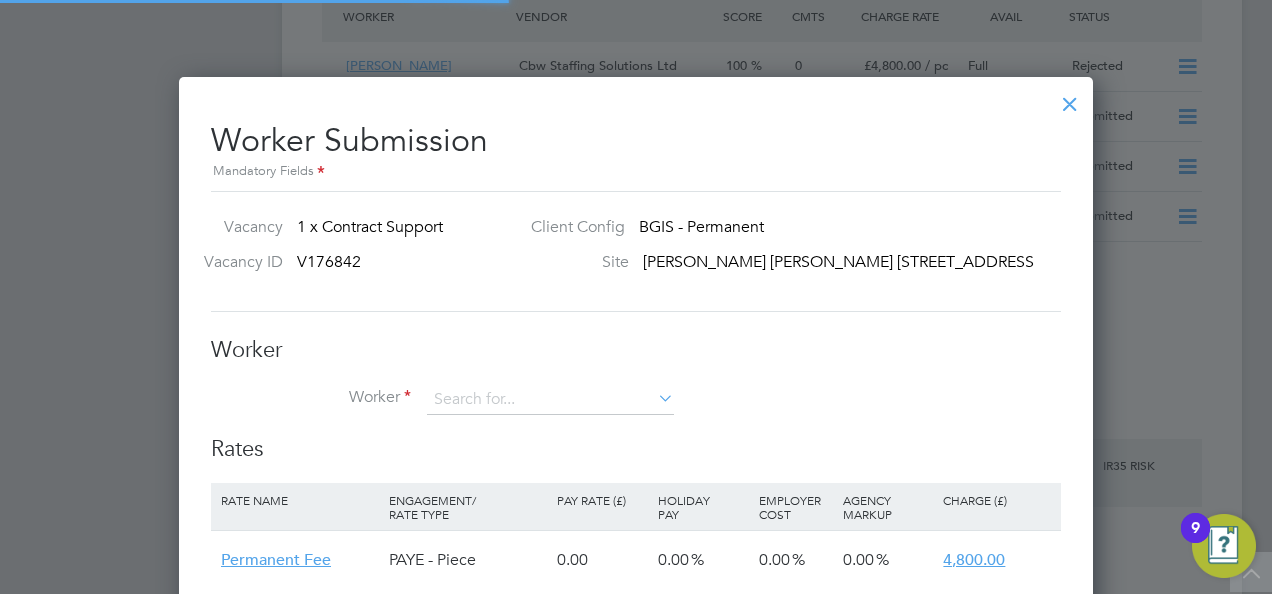 scroll, scrollTop: 10, scrollLeft: 10, axis: both 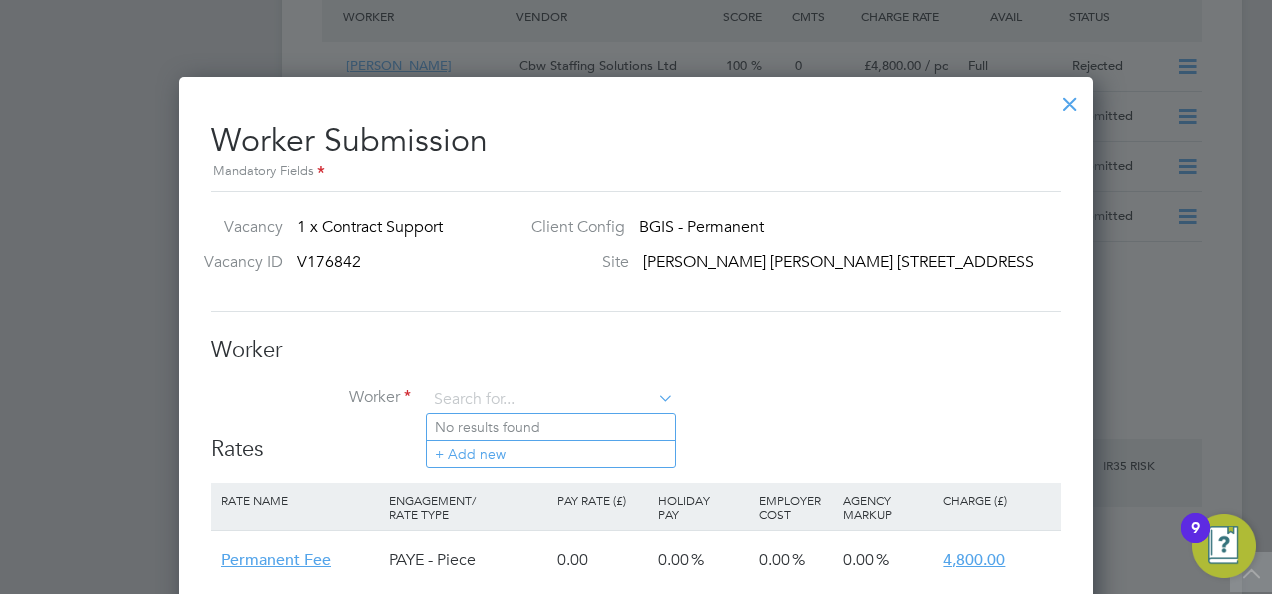 click on "+ Add new" 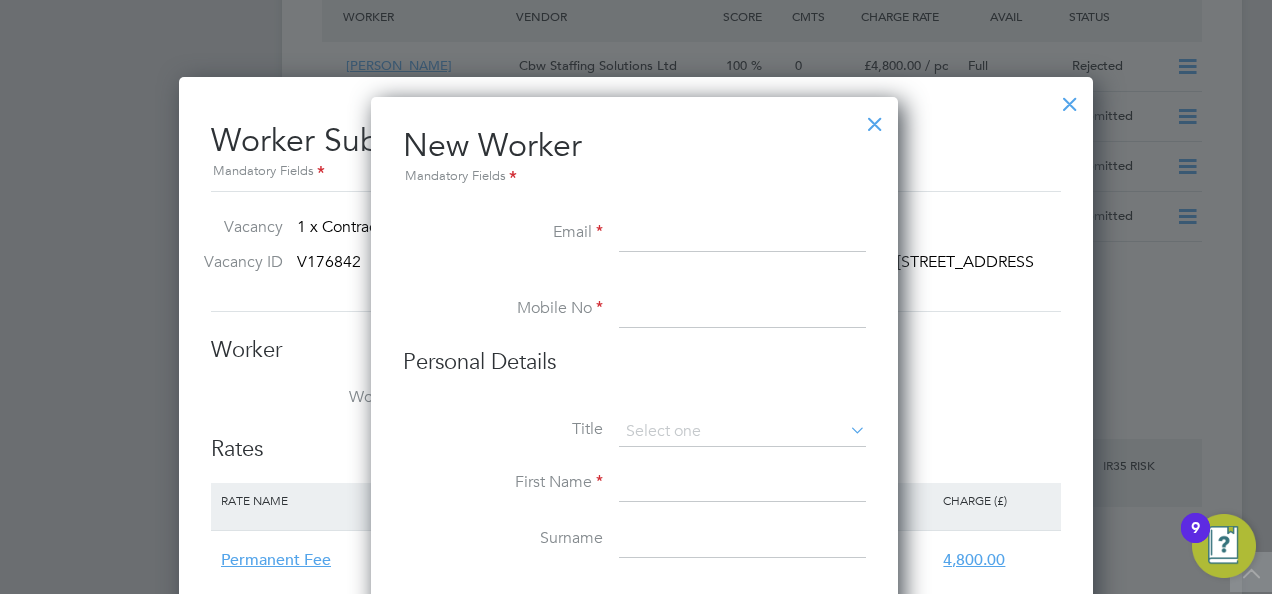 click at bounding box center (742, 234) 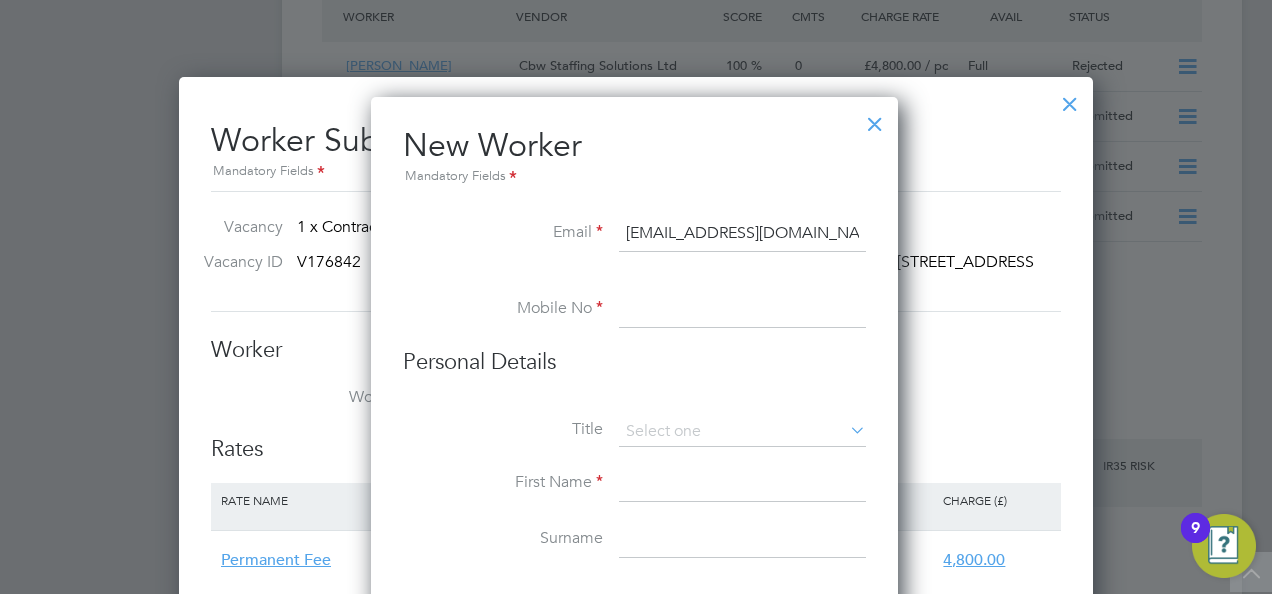 type on "neringute@hotmail.co.uk" 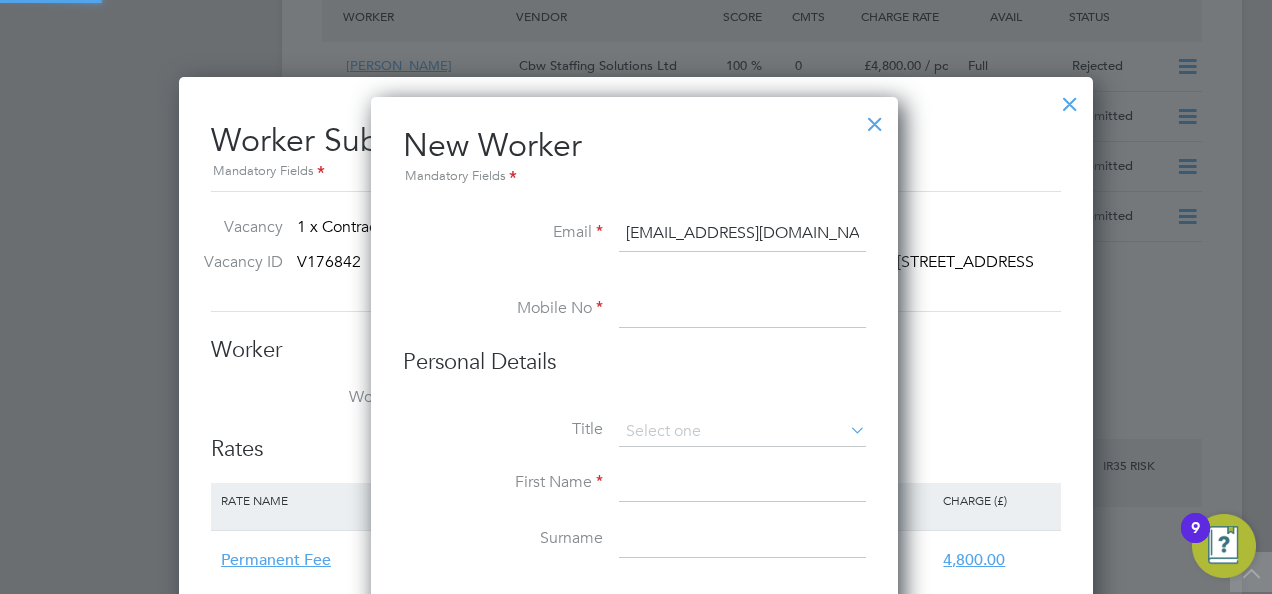 type 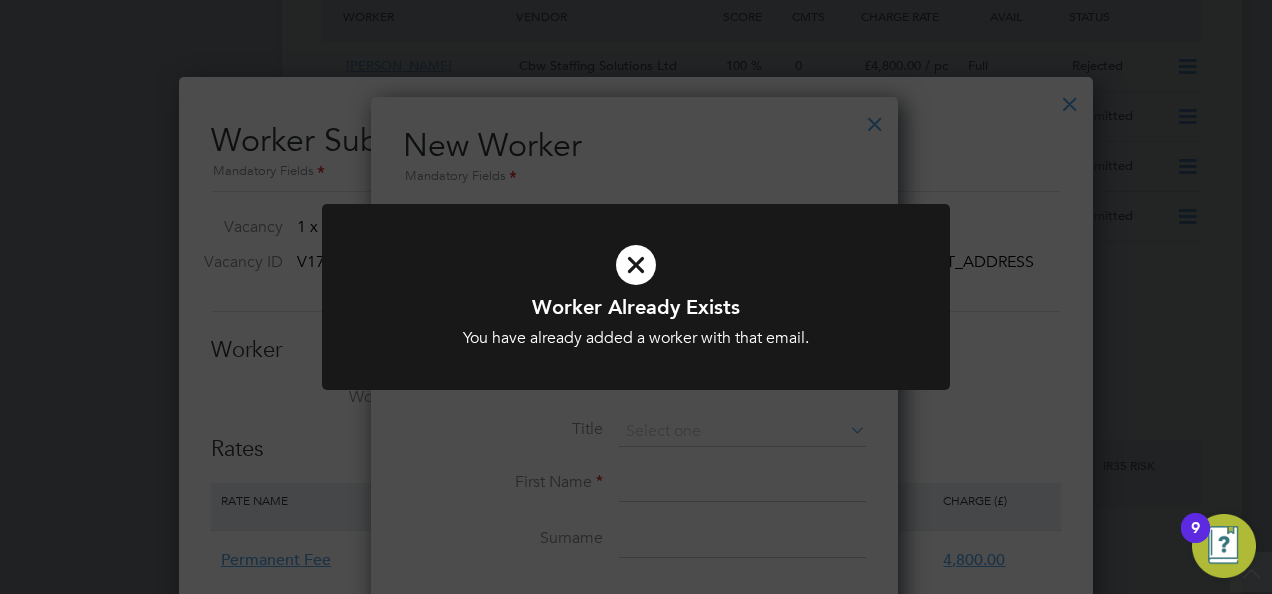 click at bounding box center (636, 265) 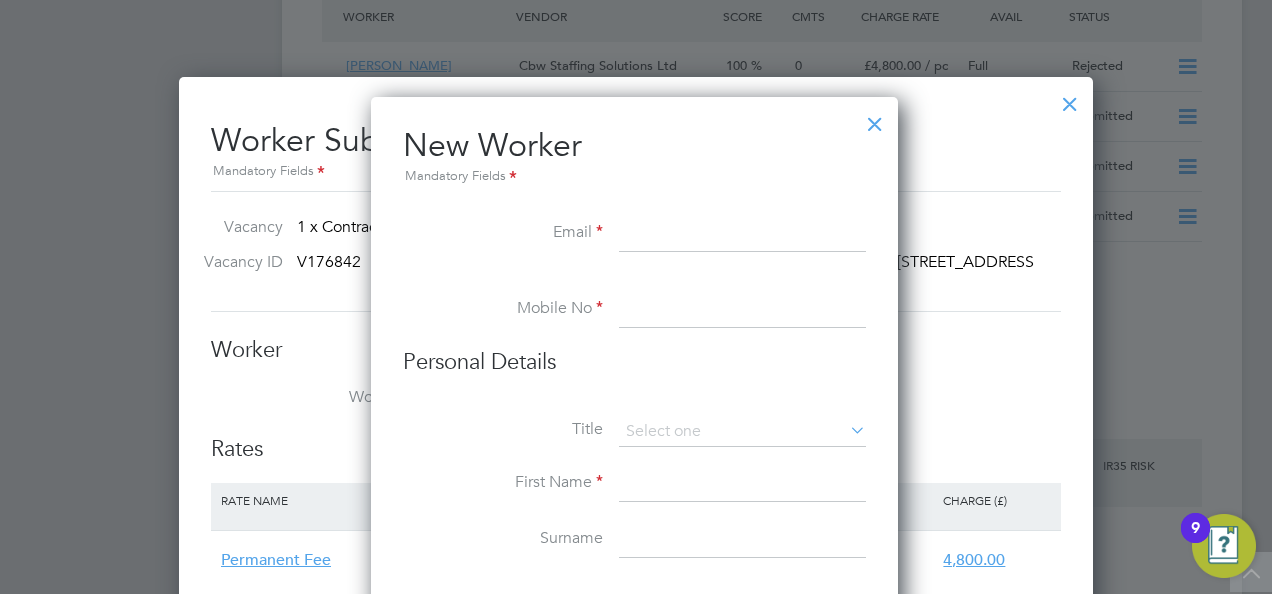 click at bounding box center (875, 119) 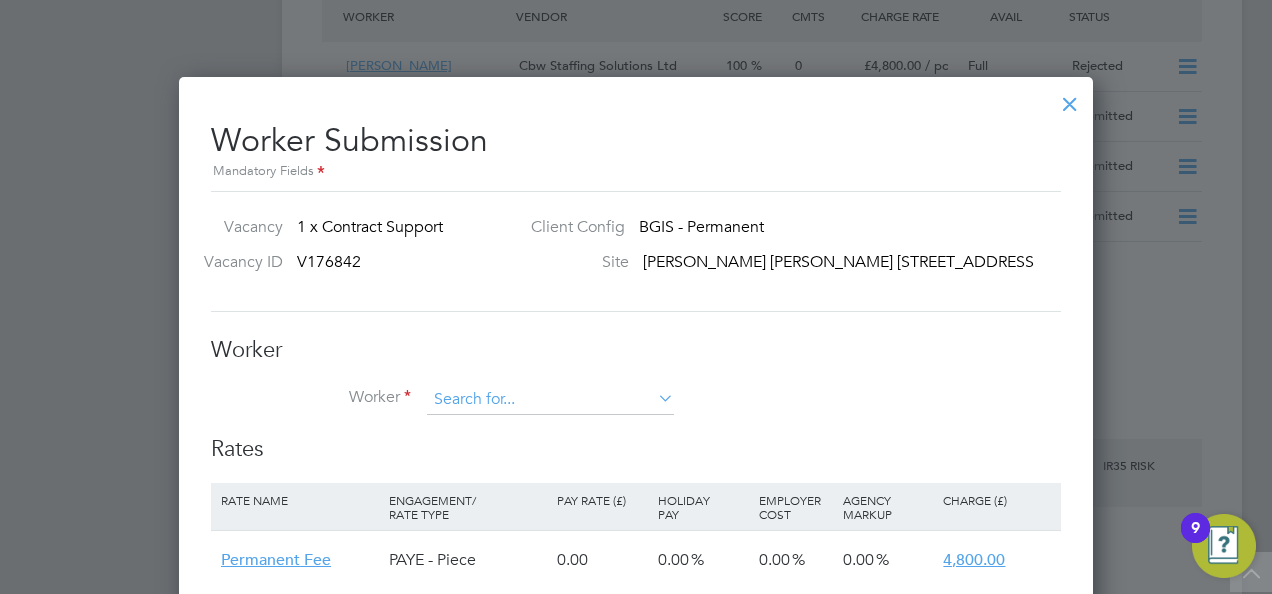 click at bounding box center [550, 400] 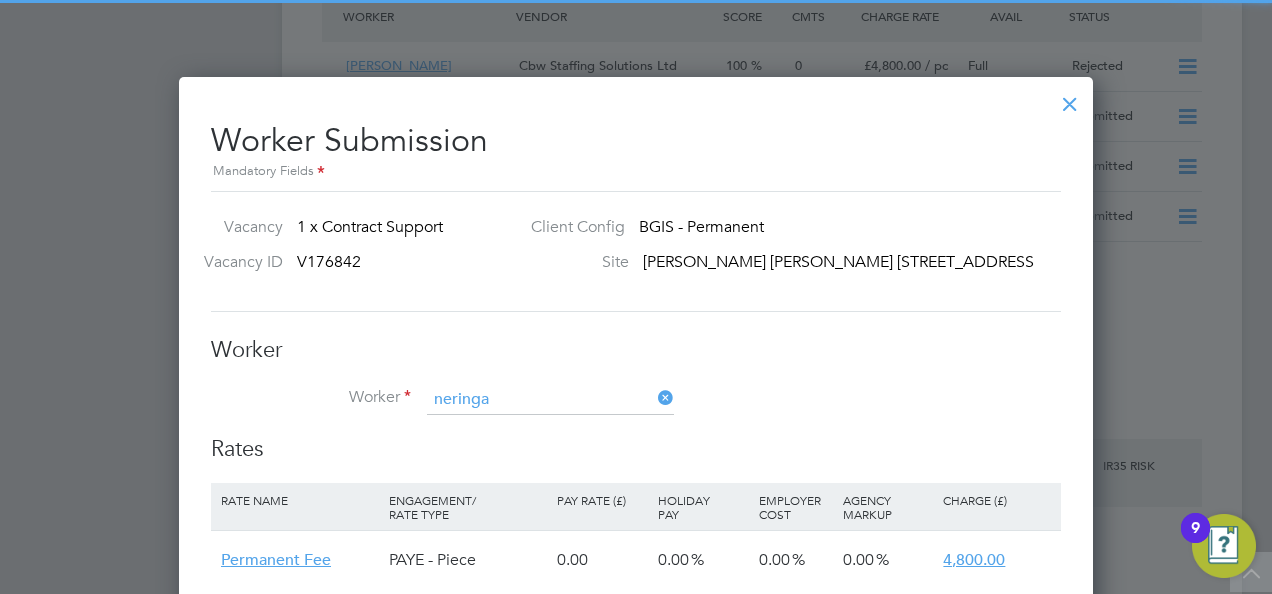 click on "Neringa  Stapusaityte (NS78954)" 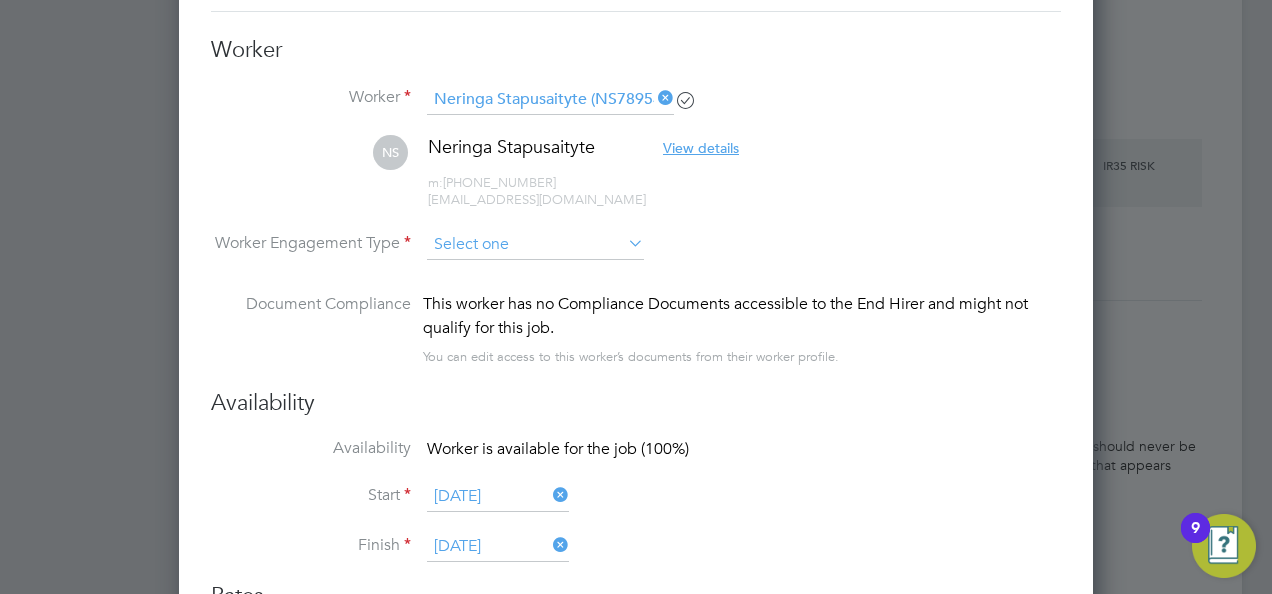 click at bounding box center [535, 245] 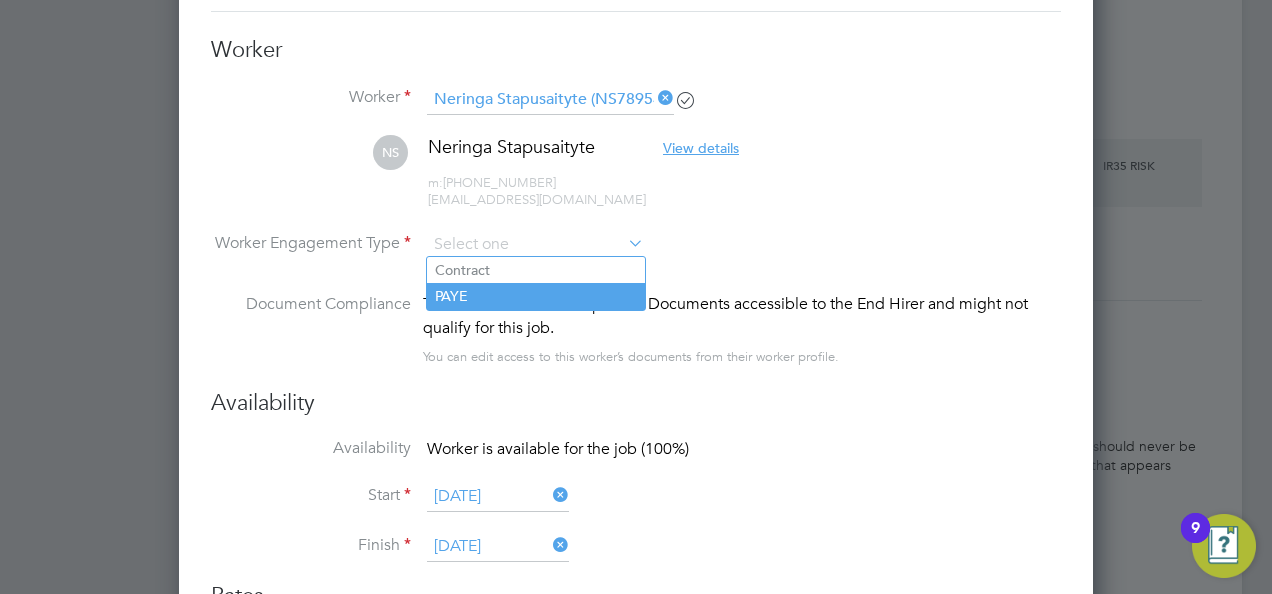 click on "PAYE" 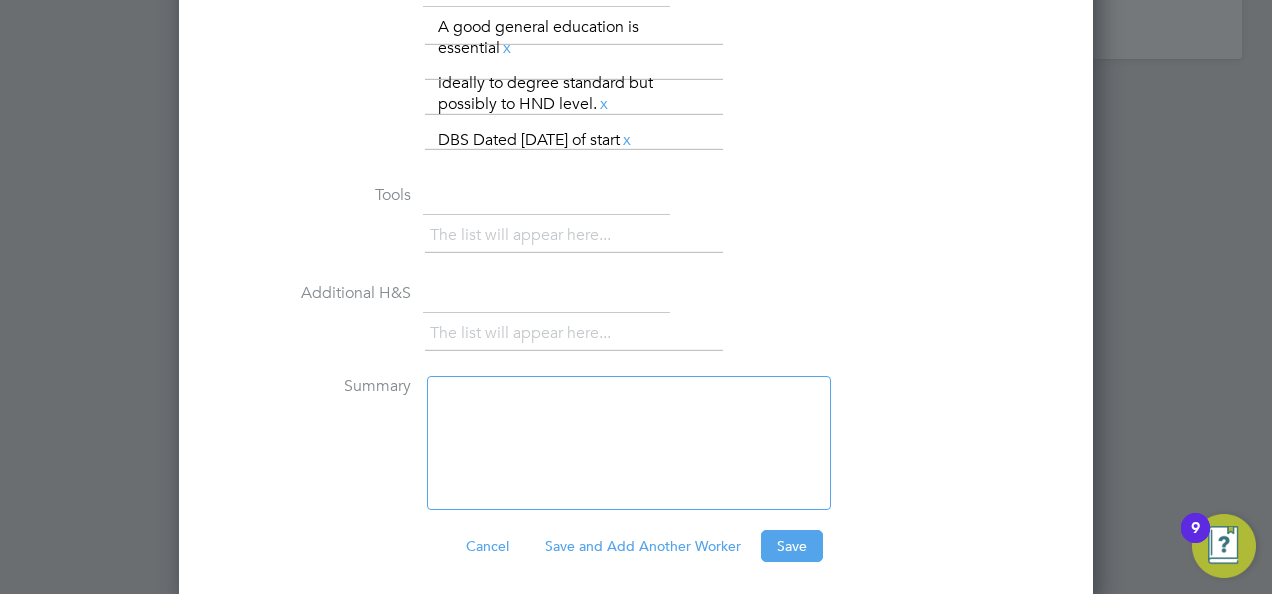 click on "Summary" at bounding box center (636, 453) 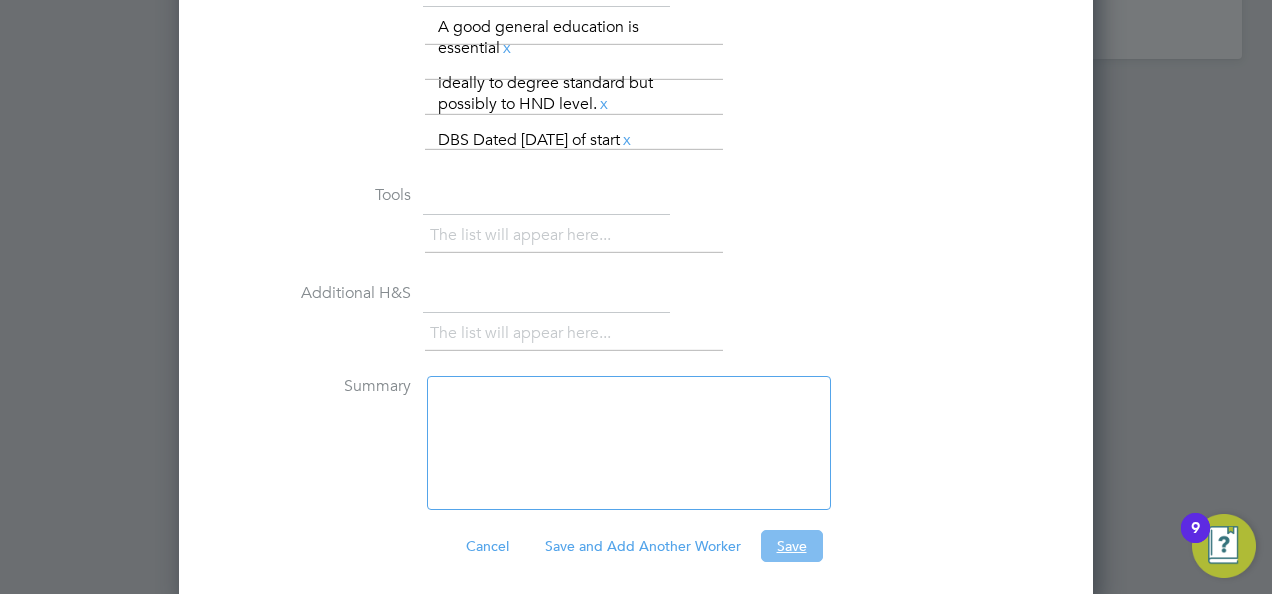 click on "Save" at bounding box center [792, 546] 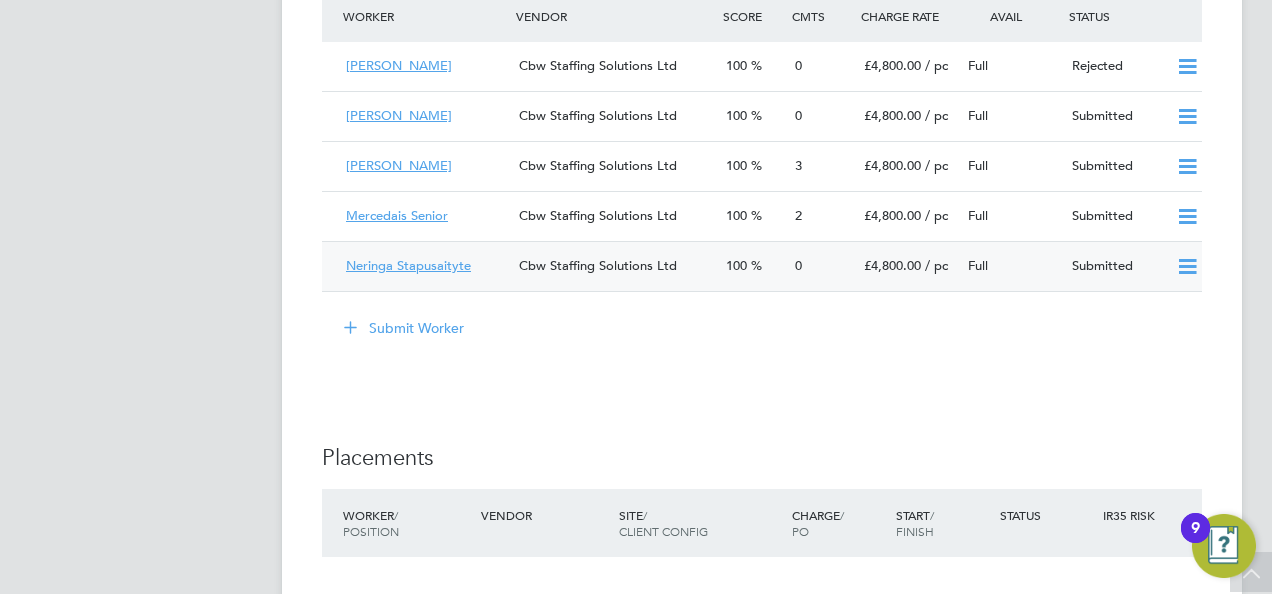 click on "Cbw Staffing Solutions Ltd" 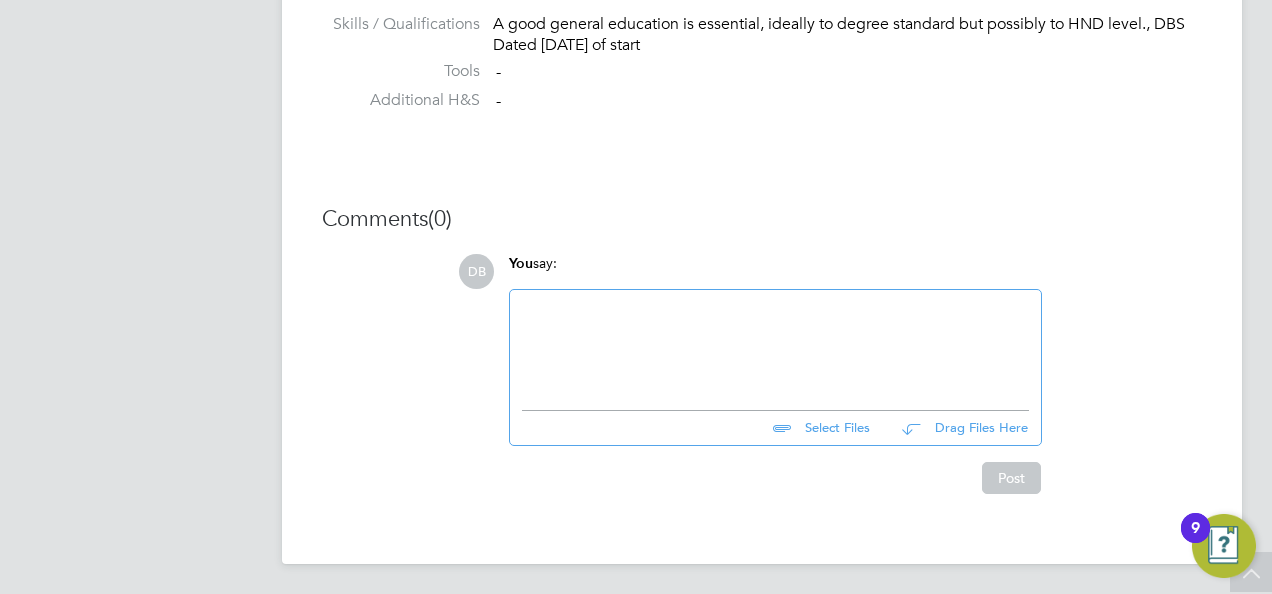 click 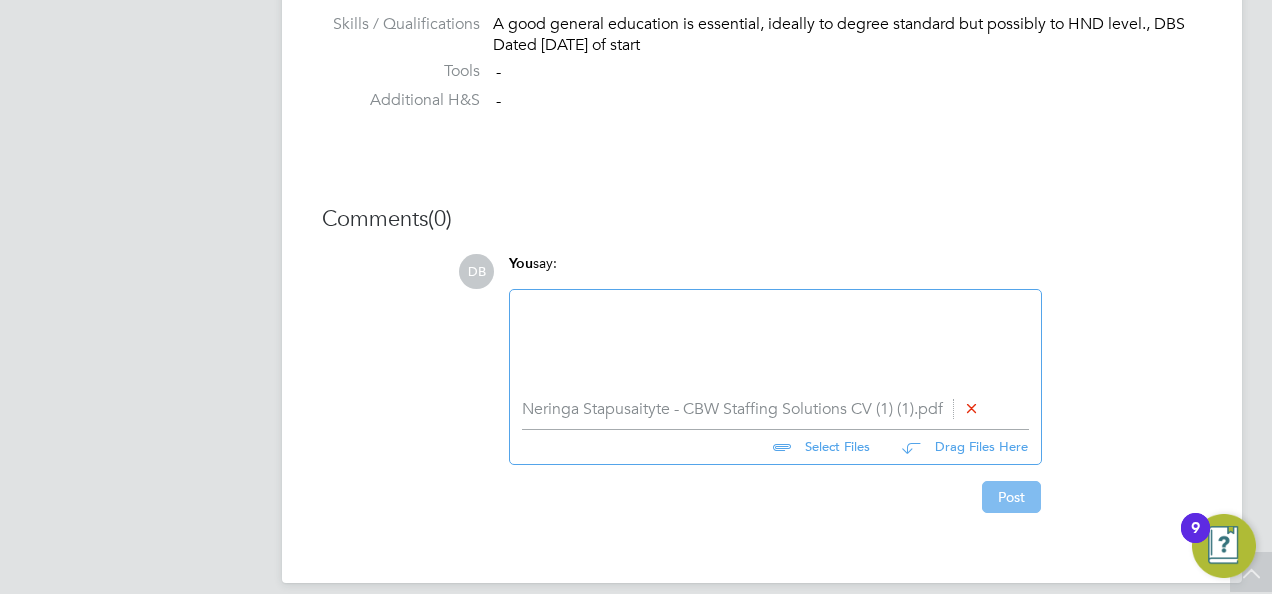 click on "Post" 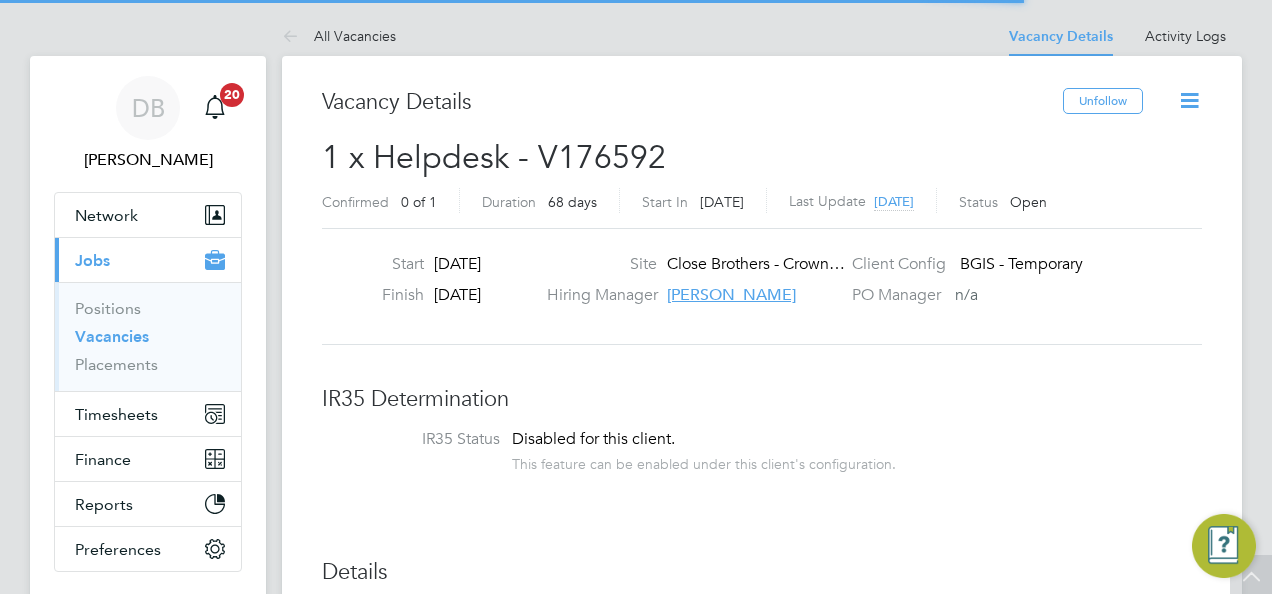 scroll, scrollTop: 1087, scrollLeft: 0, axis: vertical 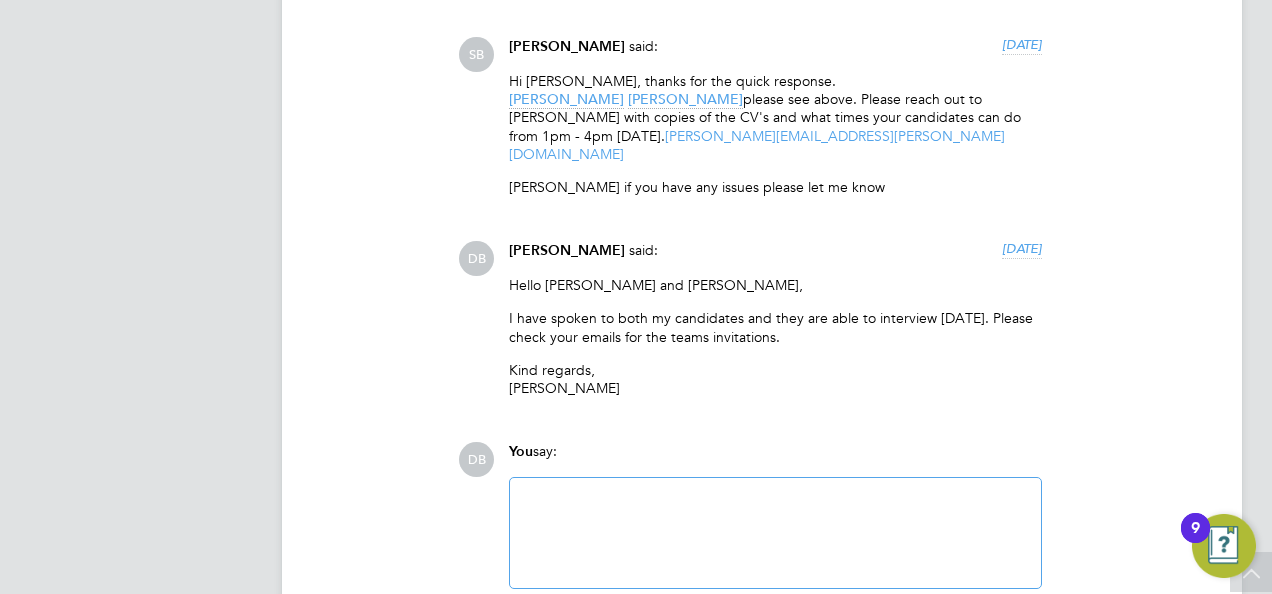 click on "Comments  (5) Comments on this page are visible to all Vendors in the Vacancy.
Worker's personal information, such as CVs, rates, etc, should never be discussed in this section. For private conversations please
use the Comments section inside the Worker Submission Form that appears once a worker is submitted to the Vacancy. SB Sasha Baird   said:   7 days ago Need an experienced helpdesk co-ordinator, it is imperative that they have used elogs (Vantify) previously, lots of stakeholder engagement requirements, good communicator both electronically and verbally. They will need to be able to engage across all levels.
Approved as per Nicks request Show more BA BGIS Administrator   said:   2 days ago Hi  Dean Woodcock-Davis  please can you review the submitted workers? Show more DW Dean Woodcock-Davis   said:   2 days ago Show more SB Sasha Baird   said:   2 days ago Hi Dean, thanks for the quick response.  Naomi Conn   Daniel Barber dean.woodcock-davis@bgis.com
Show more DB Daniel Barber   said:" 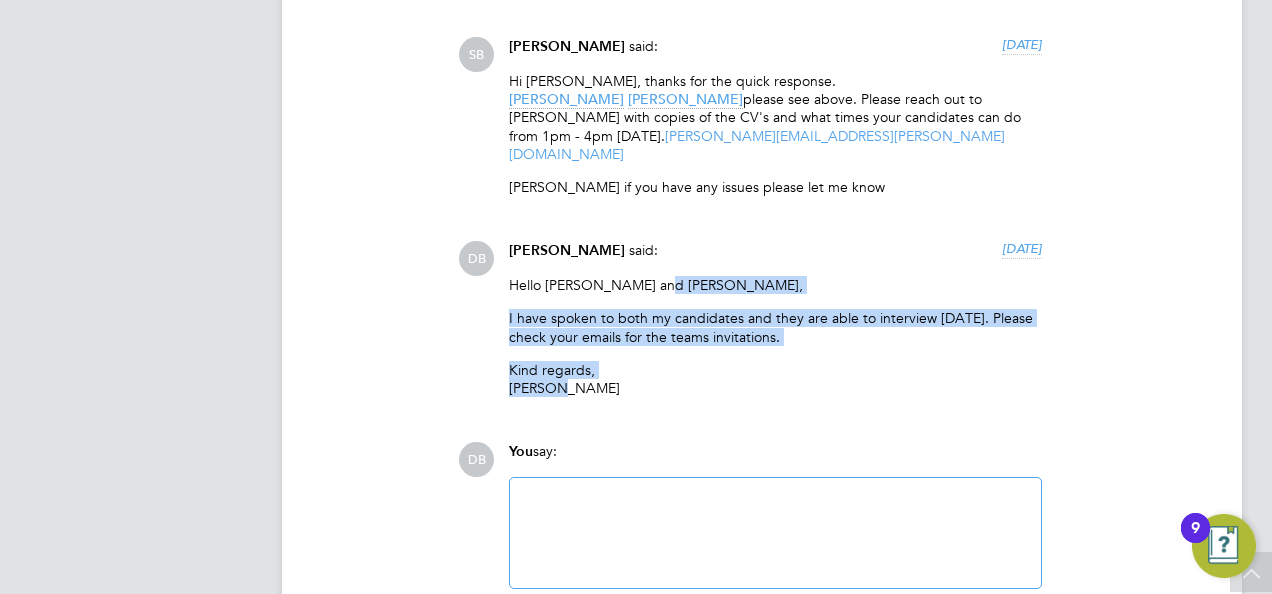 drag, startPoint x: 752, startPoint y: 328, endPoint x: 703, endPoint y: 253, distance: 89.587944 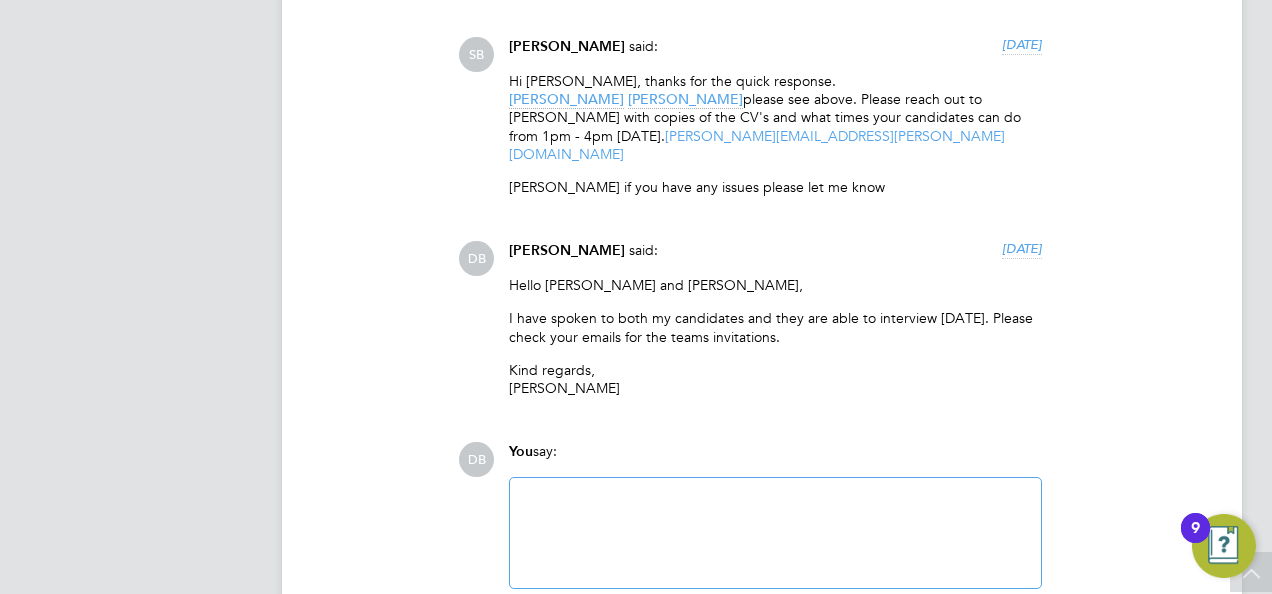 click on "Comments  (5) Comments on this page are visible to all Vendors in the Vacancy.
Worker's personal information, such as CVs, rates, etc, should never be discussed in this section. For private conversations please
use the Comments section inside the Worker Submission Form that appears once a worker is submitted to the Vacancy. SB Sasha Baird   said:   7 days ago Need an experienced helpdesk co-ordinator, it is imperative that they have used elogs (Vantify) previously, lots of stakeholder engagement requirements, good communicator both electronically and verbally. They will need to be able to engage across all levels.
Approved as per Nicks request Show more BA BGIS Administrator   said:   2 days ago Hi  Dean Woodcock-Davis  please can you review the submitted workers? Show more DW Dean Woodcock-Davis   said:   2 days ago Show more SB Sasha Baird   said:   2 days ago Hi Dean, thanks for the quick response.  Naomi Conn   Daniel Barber dean.woodcock-davis@bgis.com
Show more DB Daniel Barber   said:" 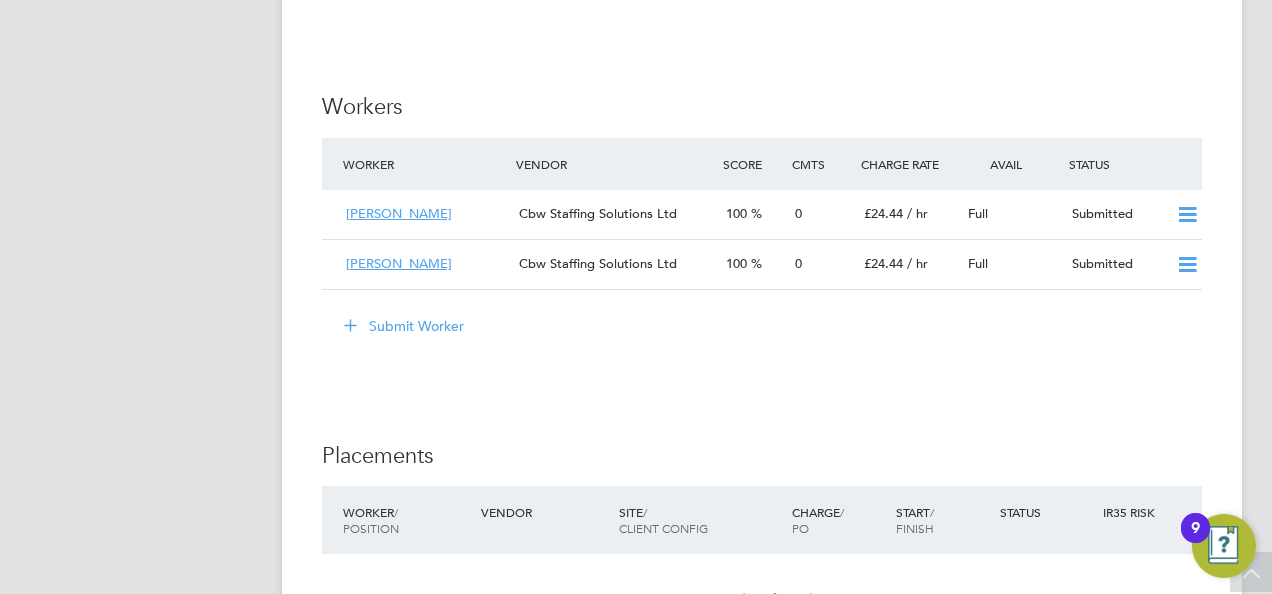 scroll, scrollTop: 1900, scrollLeft: 0, axis: vertical 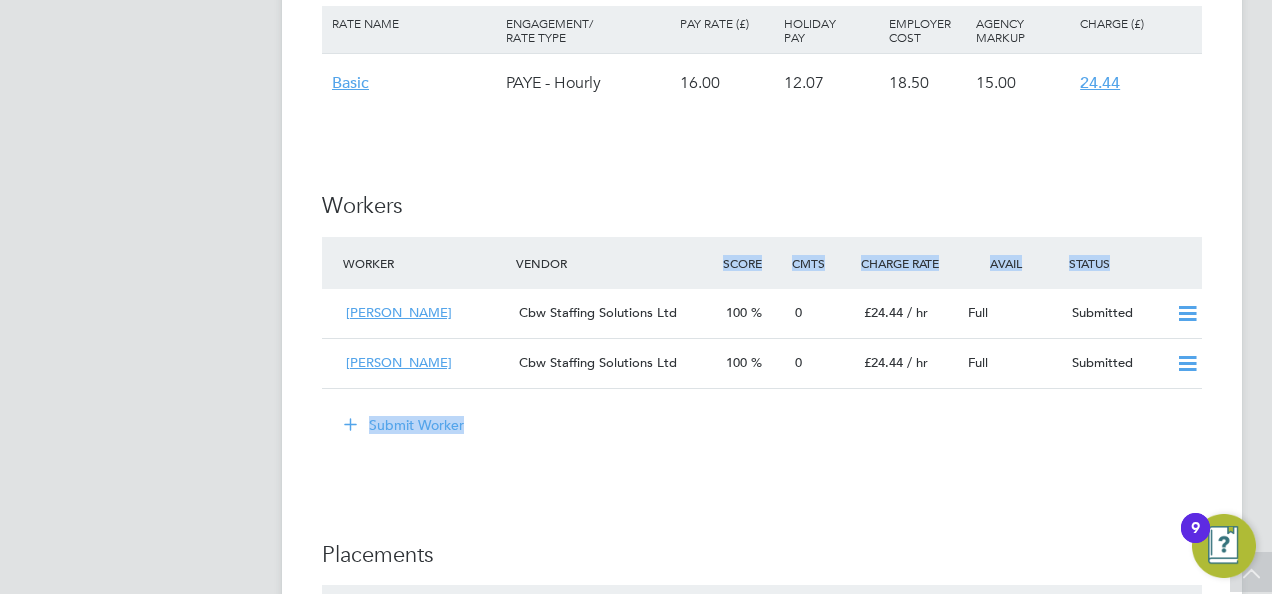 drag, startPoint x: 770, startPoint y: 417, endPoint x: 674, endPoint y: 270, distance: 175.5705 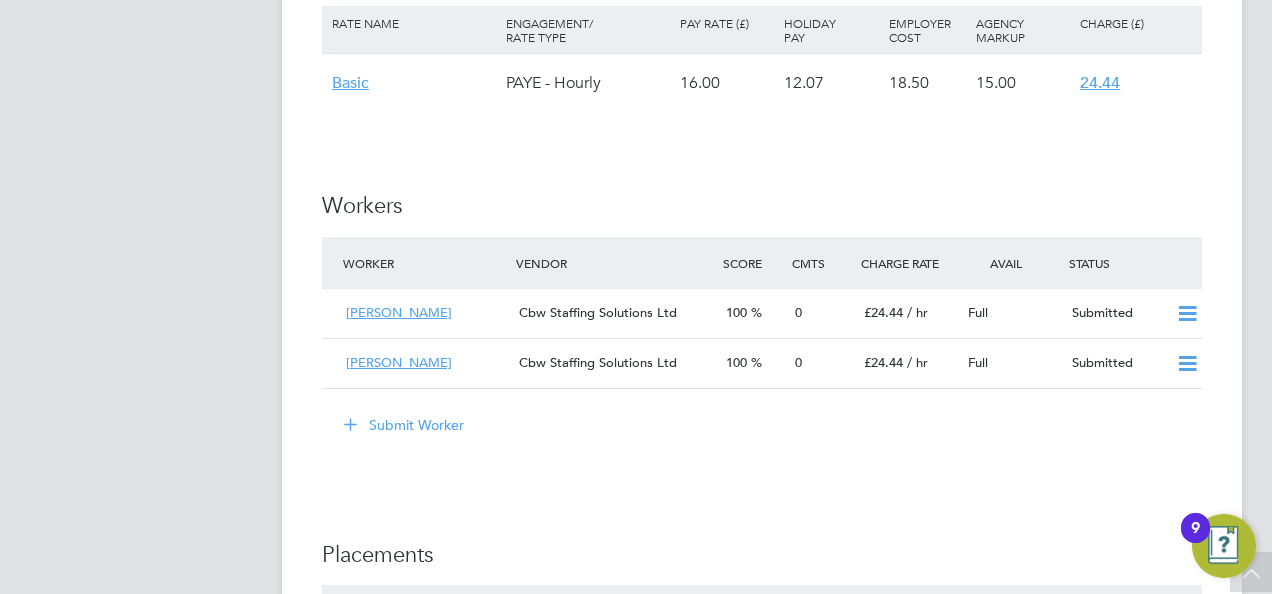 click on "IR35 Determination IR35 Status Disabled for this client. This feature can be enabled under this client's configuration. Details PO No PO Number Valid From Valid To Expiry No PO numbers have been created. Reason   Vacant role Description Dealing with day to day enquiries from OGS team and multiple Clients
Responsible for client facing Help Desk
Producing various reports for OGS and the client
Working closely with the contract support by ensuring the following responsibilities are carried out in a timely fashion
Raising Work Orders for new jobs / contracts / quotes
Raising Purchase Orders and placing call outs to sub-contractors Ensuring all client files are maintained accurately and kept up-to-date
Processing tasksheets daily
Logging holiday, sickness for team engineers
Day to day admin including photocopying, filing etc.
Cover holidays, sickness & lunch for other admin team staff
Annual archiving of site files
Check for overnight callouts & respond accordingly
Taking meeting minutes  n/a" 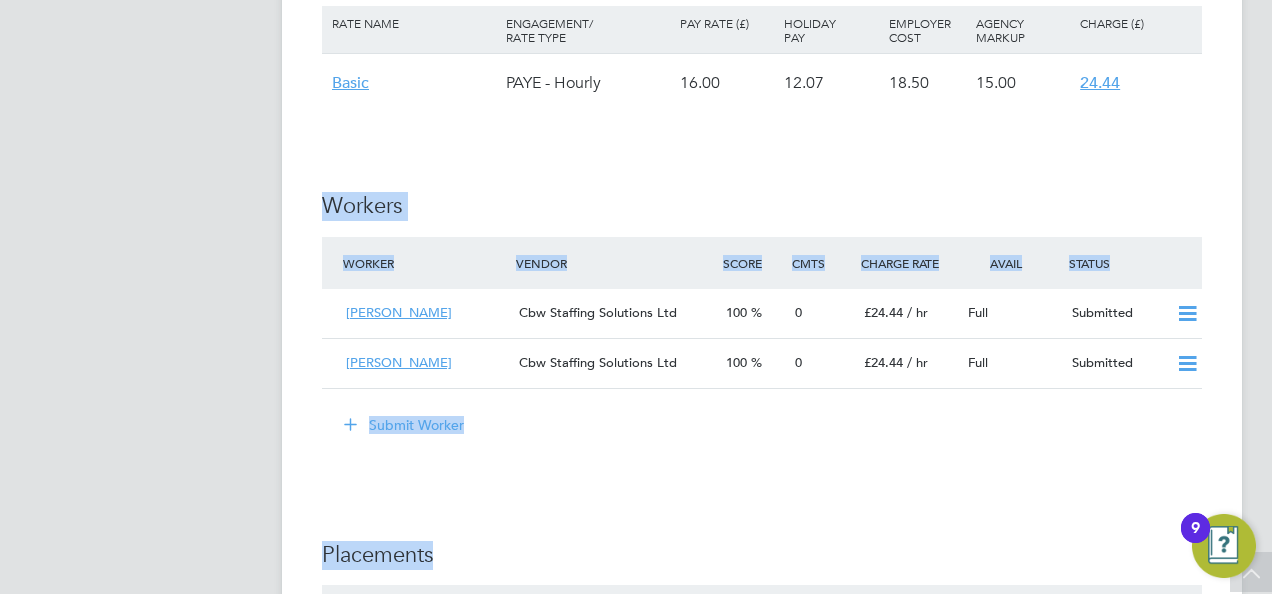 drag, startPoint x: 708, startPoint y: 496, endPoint x: 358, endPoint y: 193, distance: 462.9352 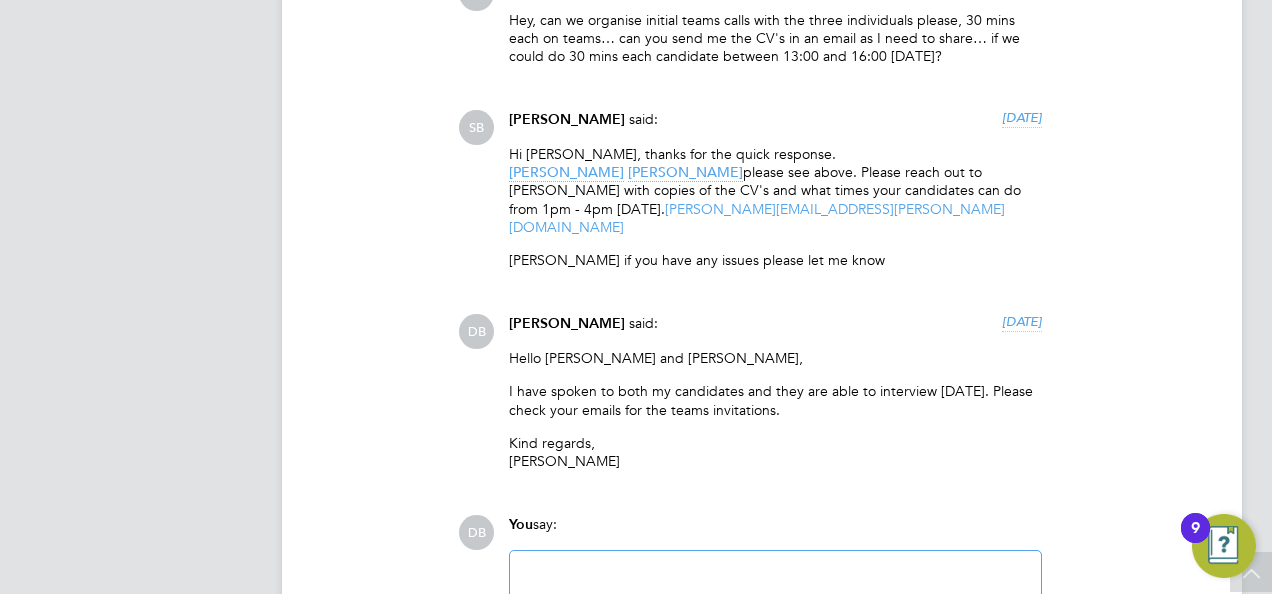 scroll, scrollTop: 3200, scrollLeft: 0, axis: vertical 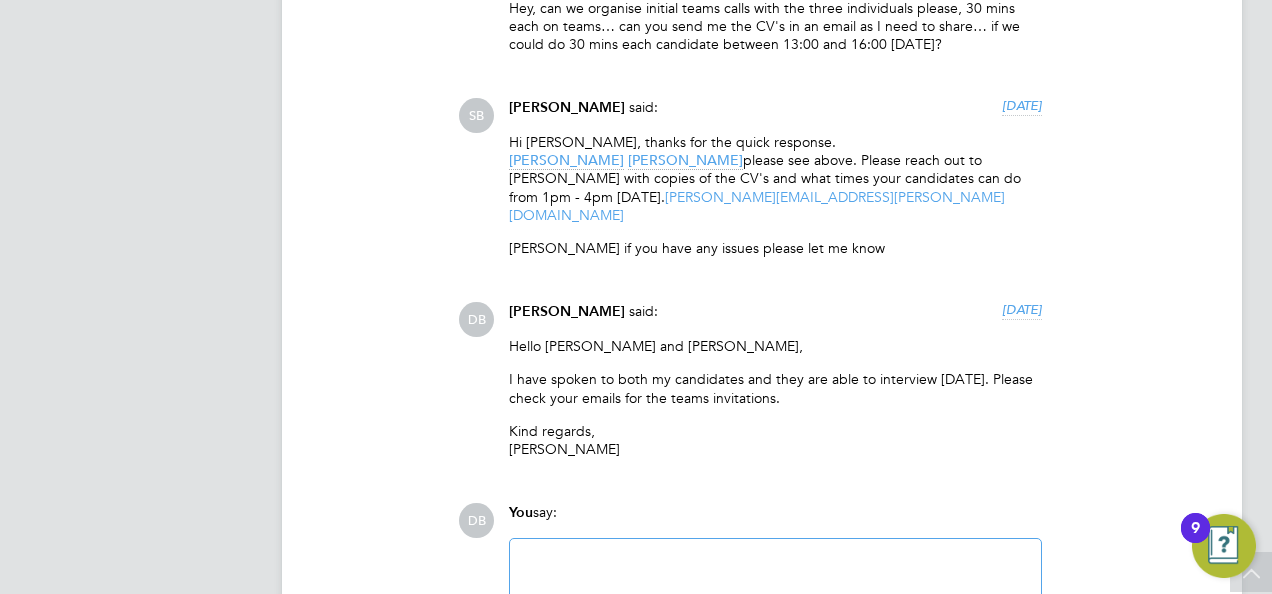 drag, startPoint x: 354, startPoint y: 198, endPoint x: 383, endPoint y: 191, distance: 29.832869 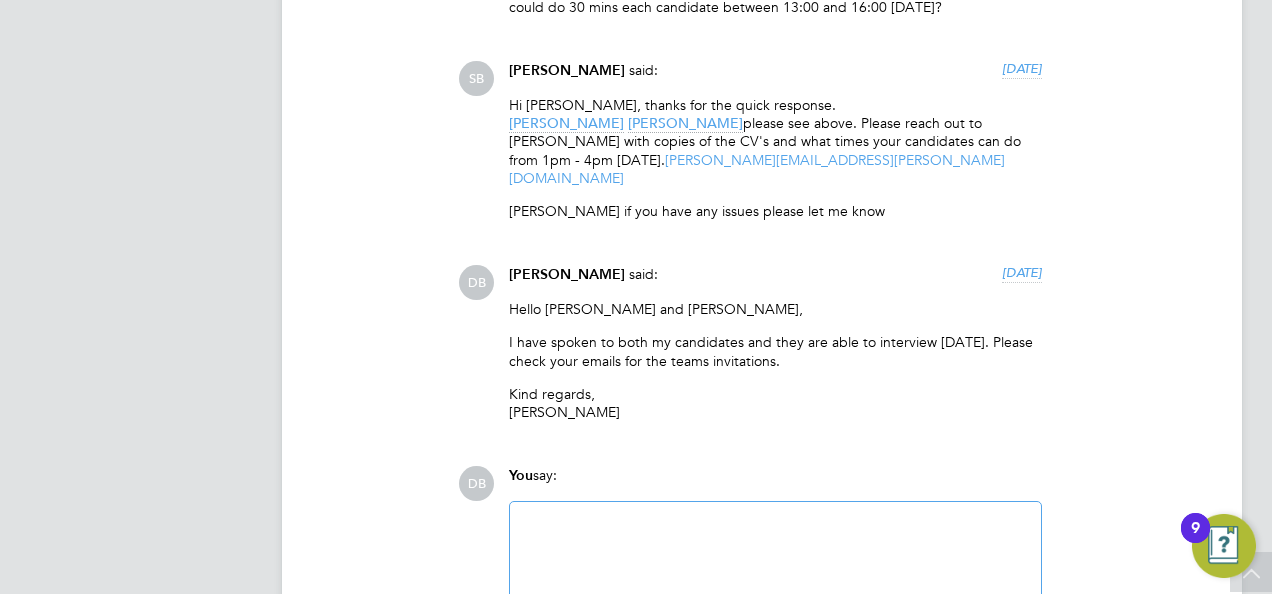scroll, scrollTop: 2866, scrollLeft: 0, axis: vertical 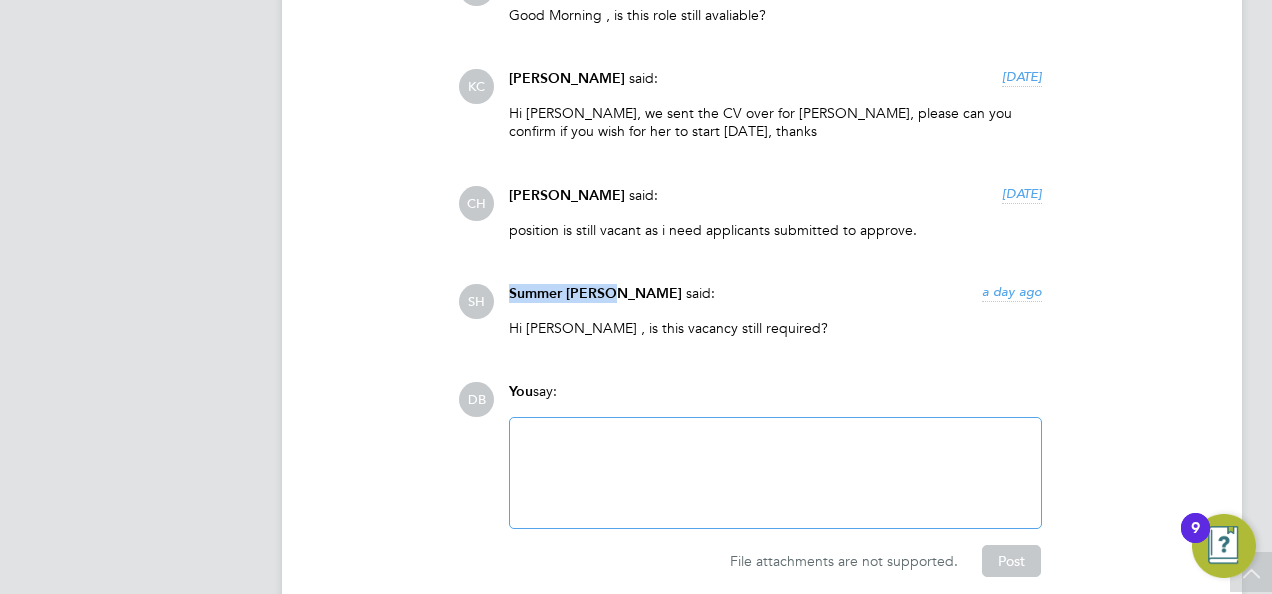 drag, startPoint x: 612, startPoint y: 310, endPoint x: 510, endPoint y: 310, distance: 102 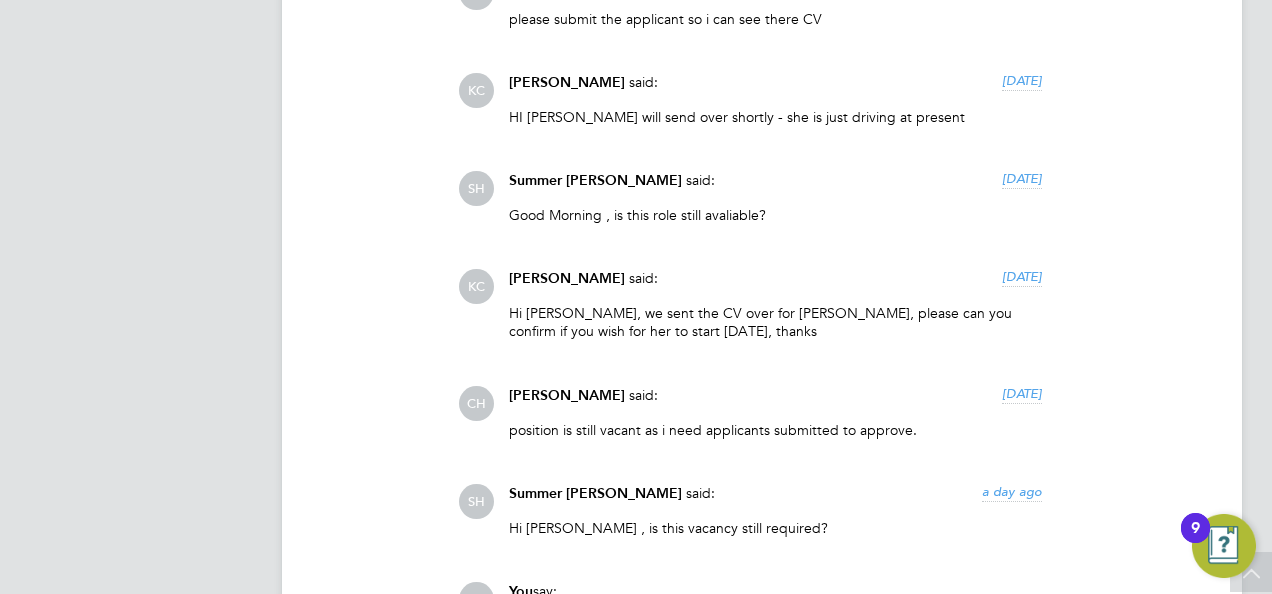 click on "Comments  (10) Comments on this page are visible to all Vendors in the Vacancy.
Worker's personal information, such as CVs, rates, etc, should never be discussed in this section. For private conversations please
use the Comments section inside the Worker Submission Form that appears once a worker is submitted to the Vacancy. [PERSON_NAME] [PERSON_NAME]   said:   [DATE] Hi [PERSON_NAME] have a [DEMOGRAPHIC_DATA] interested in this role, please can you confirm if this cover is still required. Thanks Show more CH [PERSON_NAME]   said:   [DATE] can they start [DATE]. Show more [PERSON_NAME] [PERSON_NAME]   said:   [DATE] Hi [PERSON_NAME], our candidate said she can start [DATE] - she is called [PERSON_NAME] - I will email you under separate cover too - who should she ask for at site when gets there [DATE] at 8am. Show more [PERSON_NAME] [PERSON_NAME]   said:   [DATE] Hi [PERSON_NAME] just emailed you re a possible Start [DATE] for [PERSON_NAME], if you can advise that would be great - thanks Show more CH [PERSON_NAME]   said:   [DATE] Show more KC     SH" 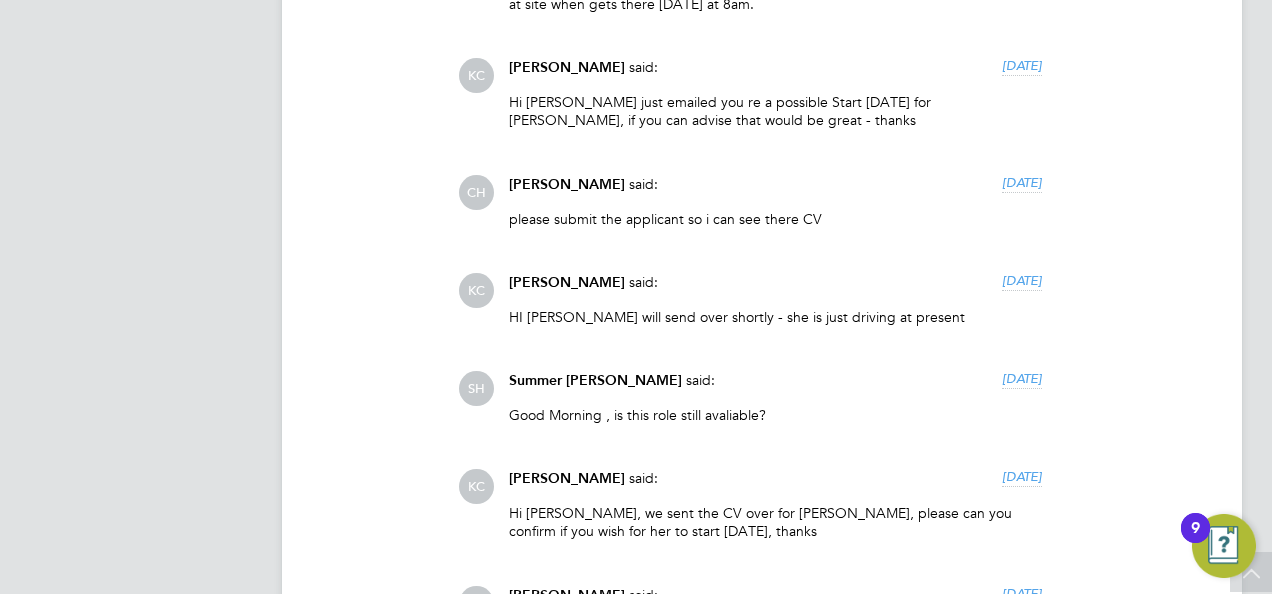 scroll, scrollTop: 3494, scrollLeft: 0, axis: vertical 